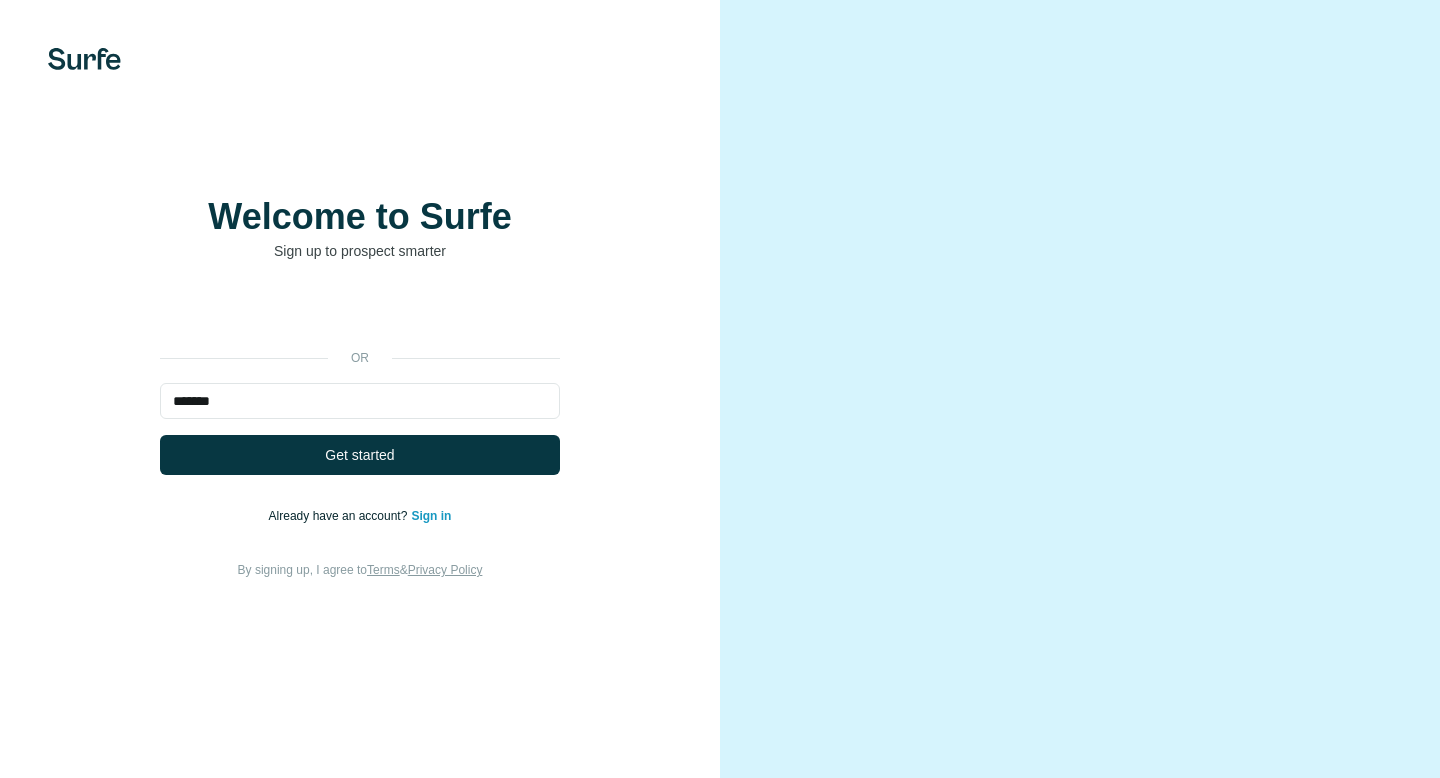 scroll, scrollTop: 0, scrollLeft: 0, axis: both 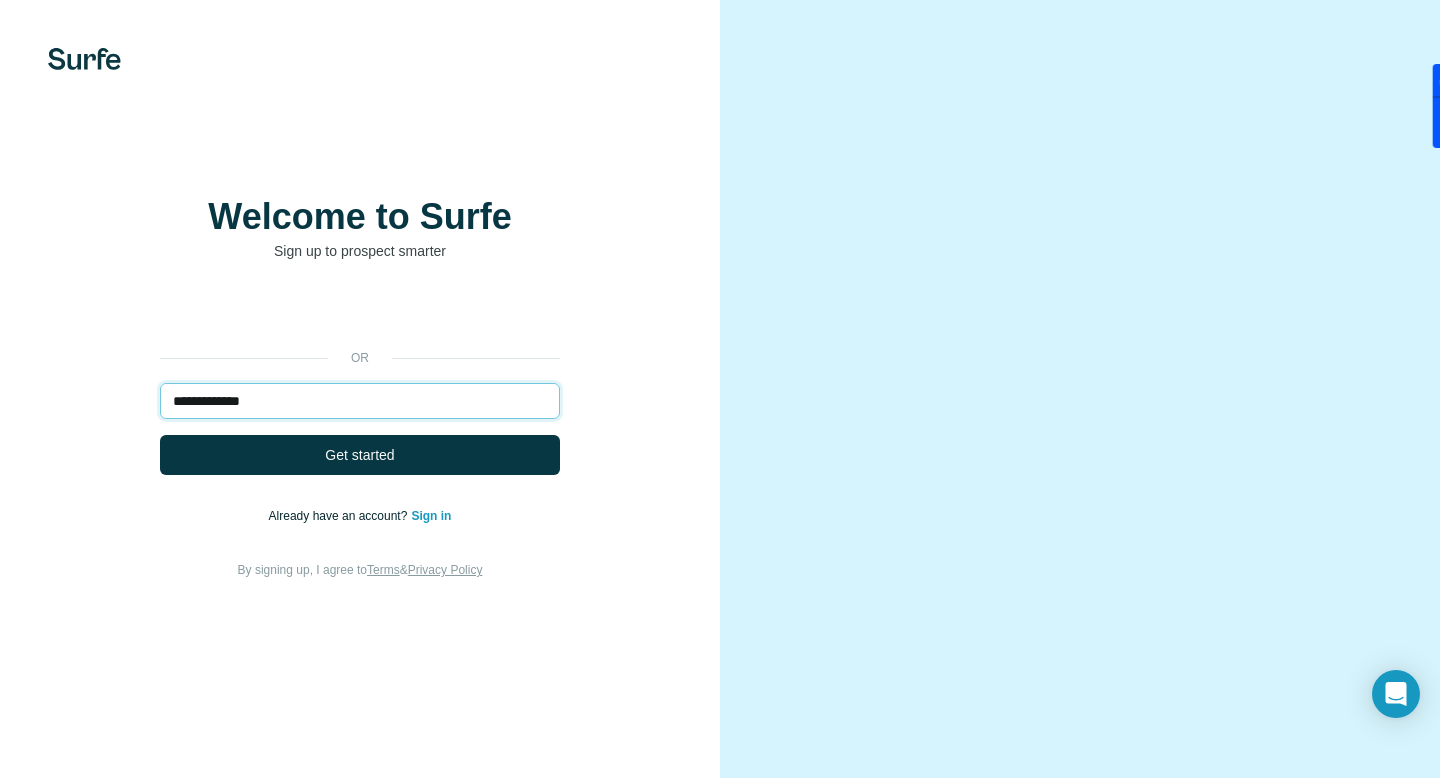 click on "**********" at bounding box center [360, 401] 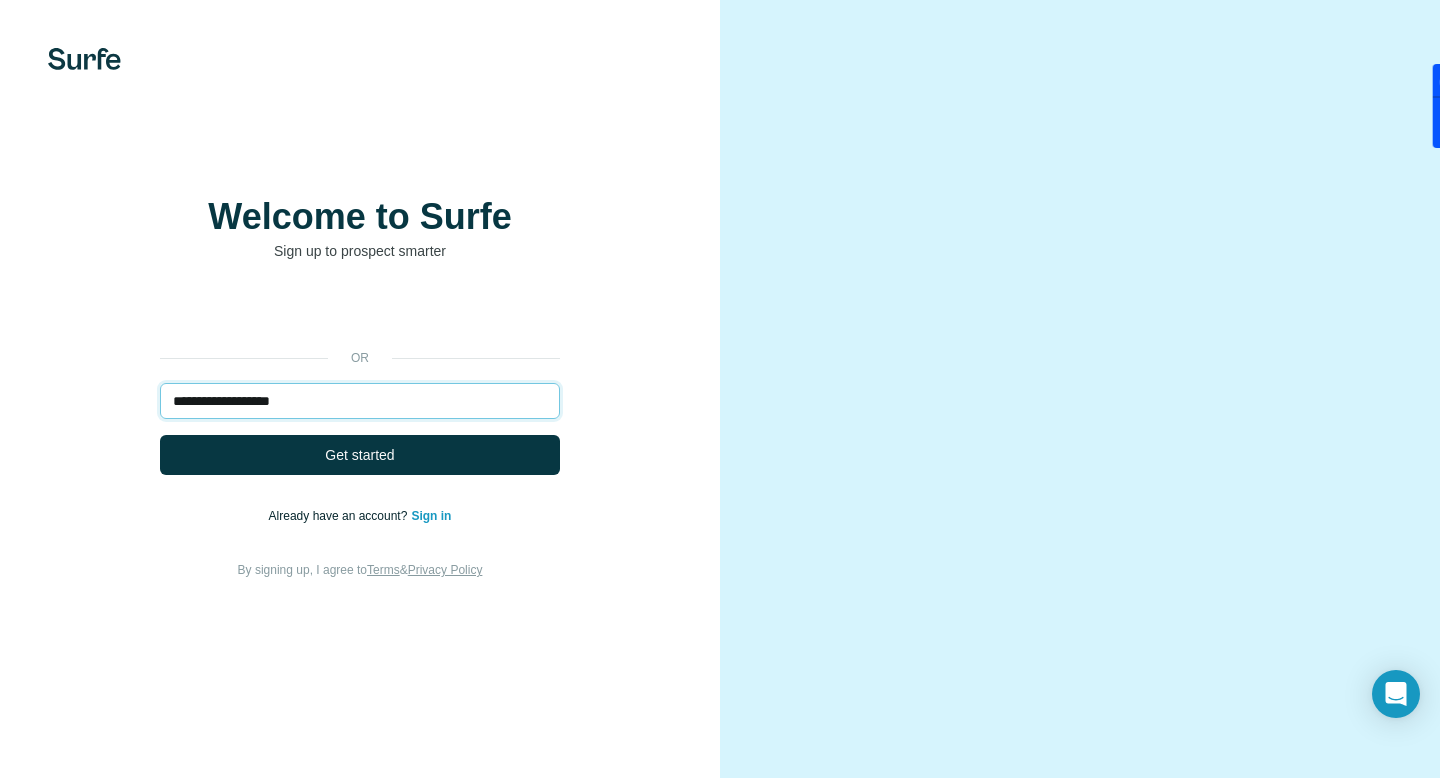 click on "**********" at bounding box center [360, 401] 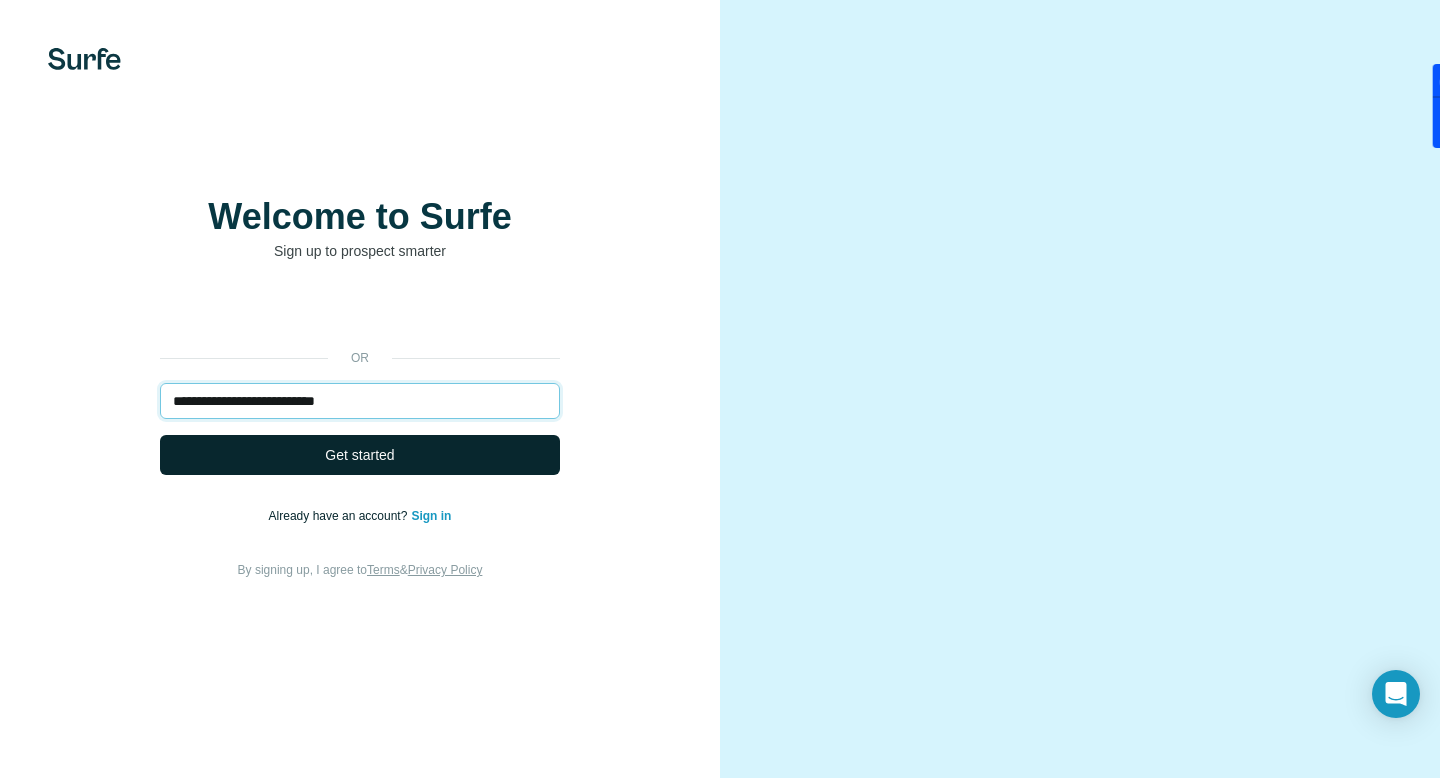 type on "**********" 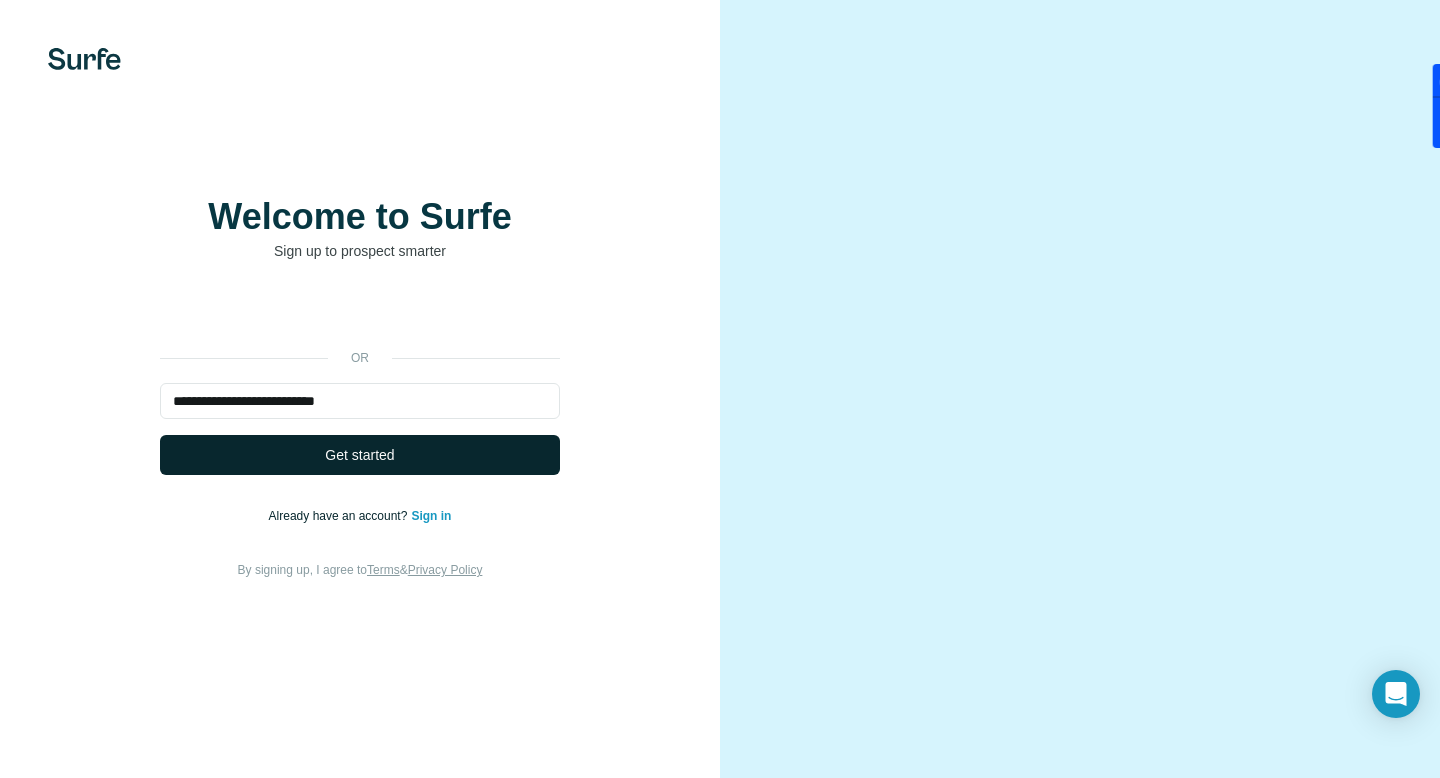 click on "Get started" at bounding box center [360, 455] 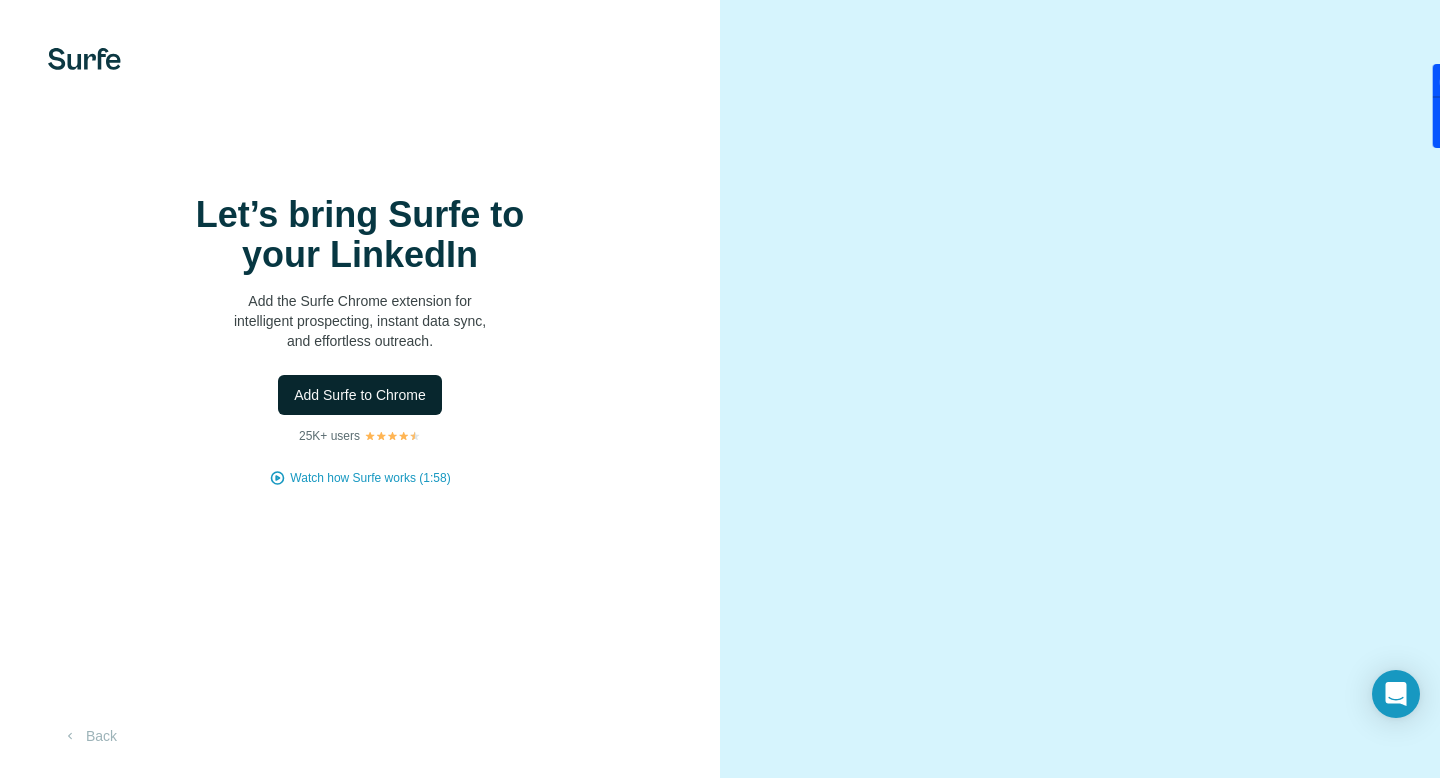 click on "Add Surfe to Chrome" at bounding box center (360, 395) 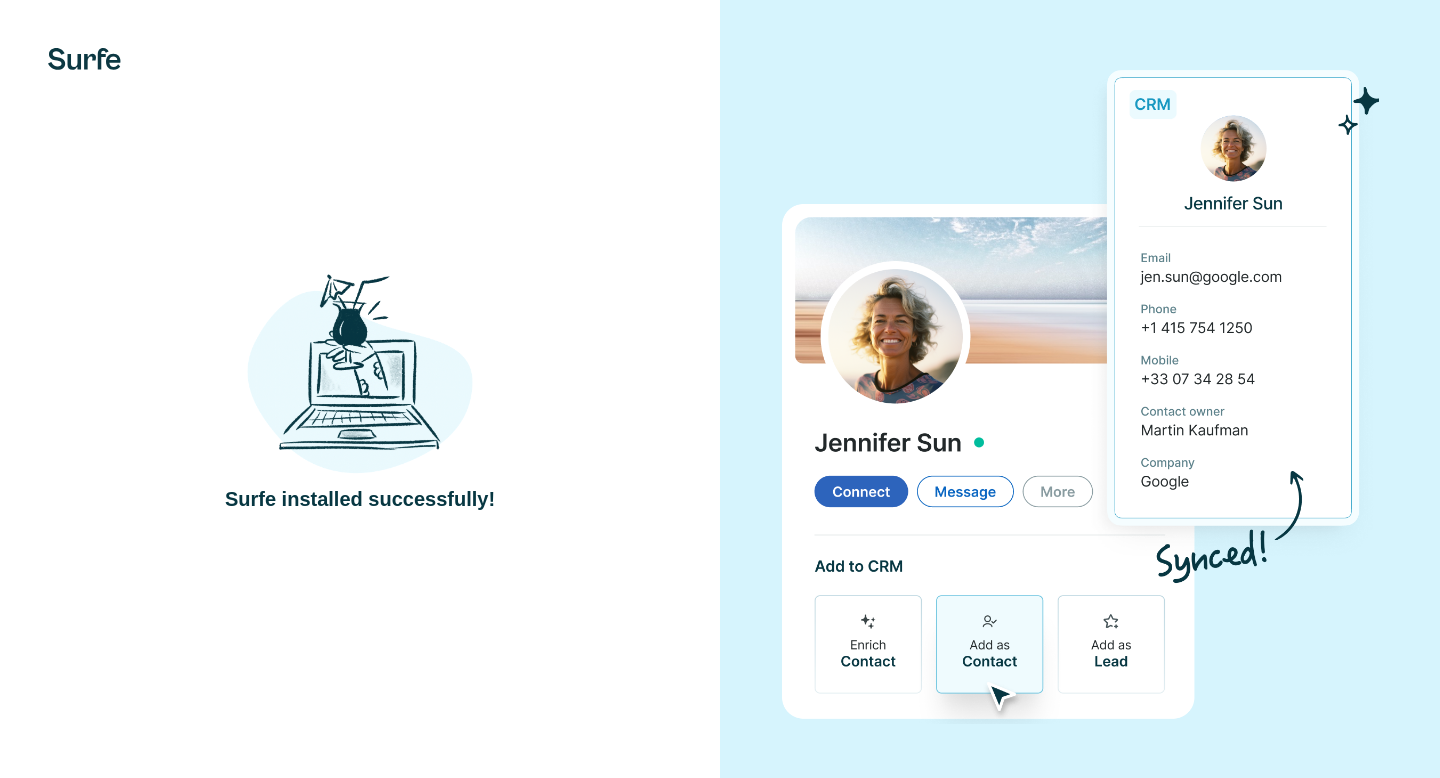 scroll, scrollTop: 0, scrollLeft: 0, axis: both 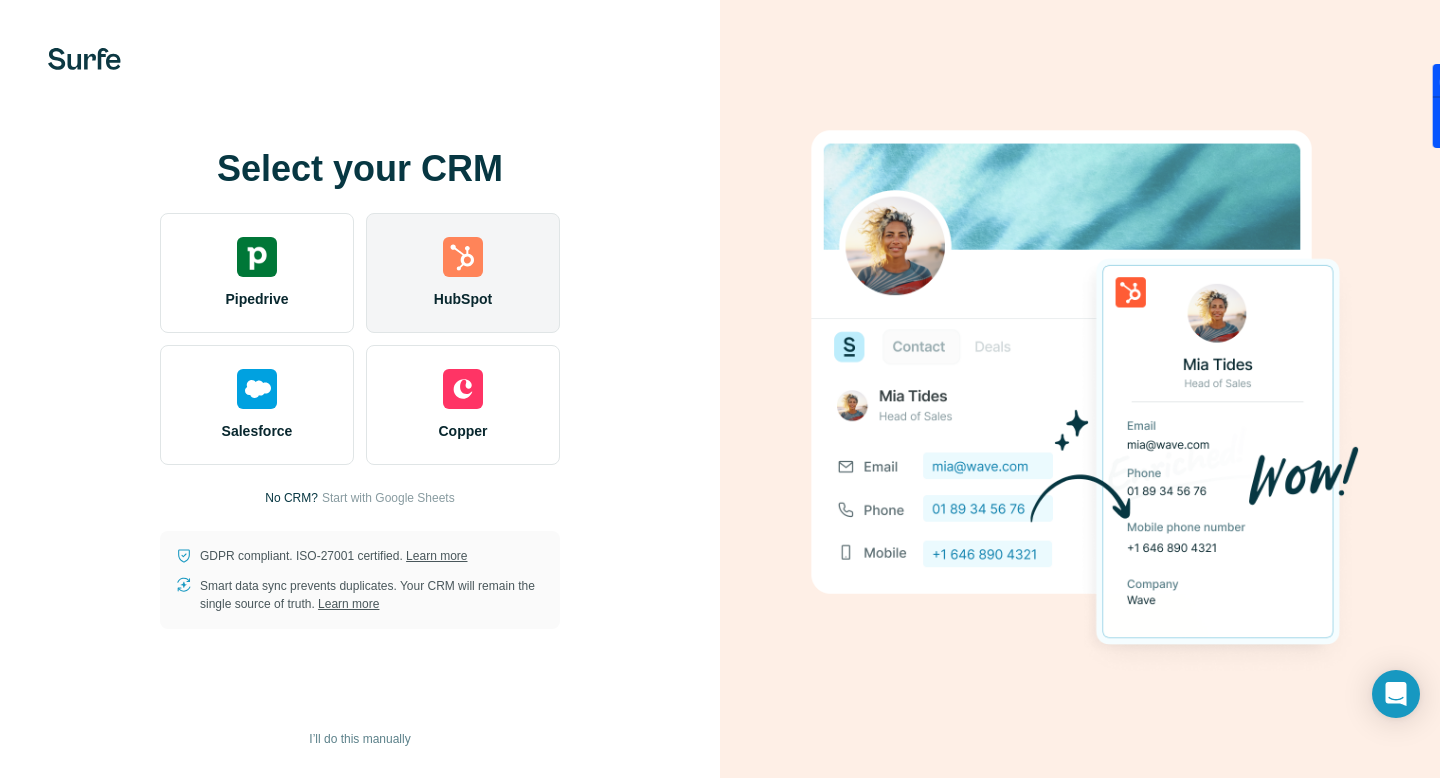 click on "HubSpot" at bounding box center [463, 273] 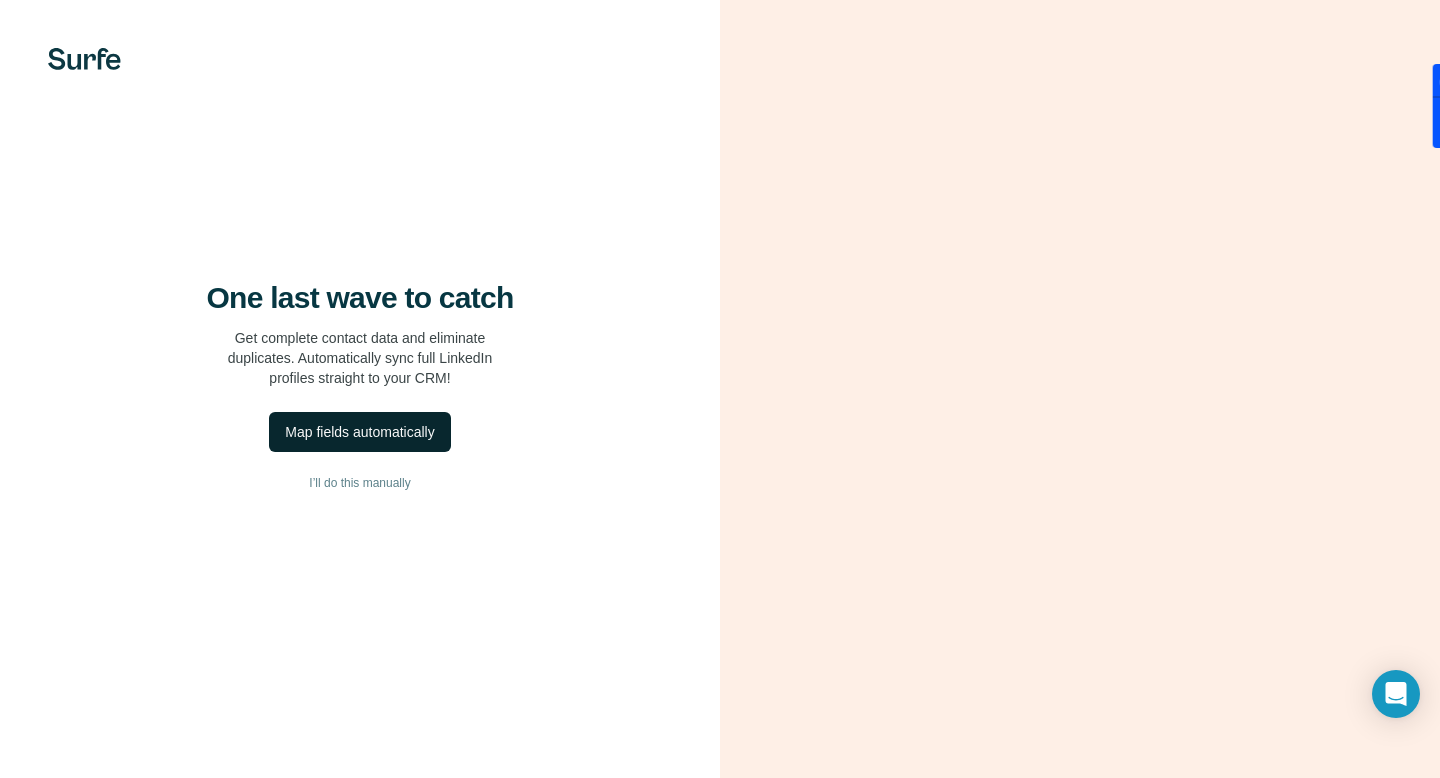 click on "Map fields automatically" at bounding box center [359, 432] 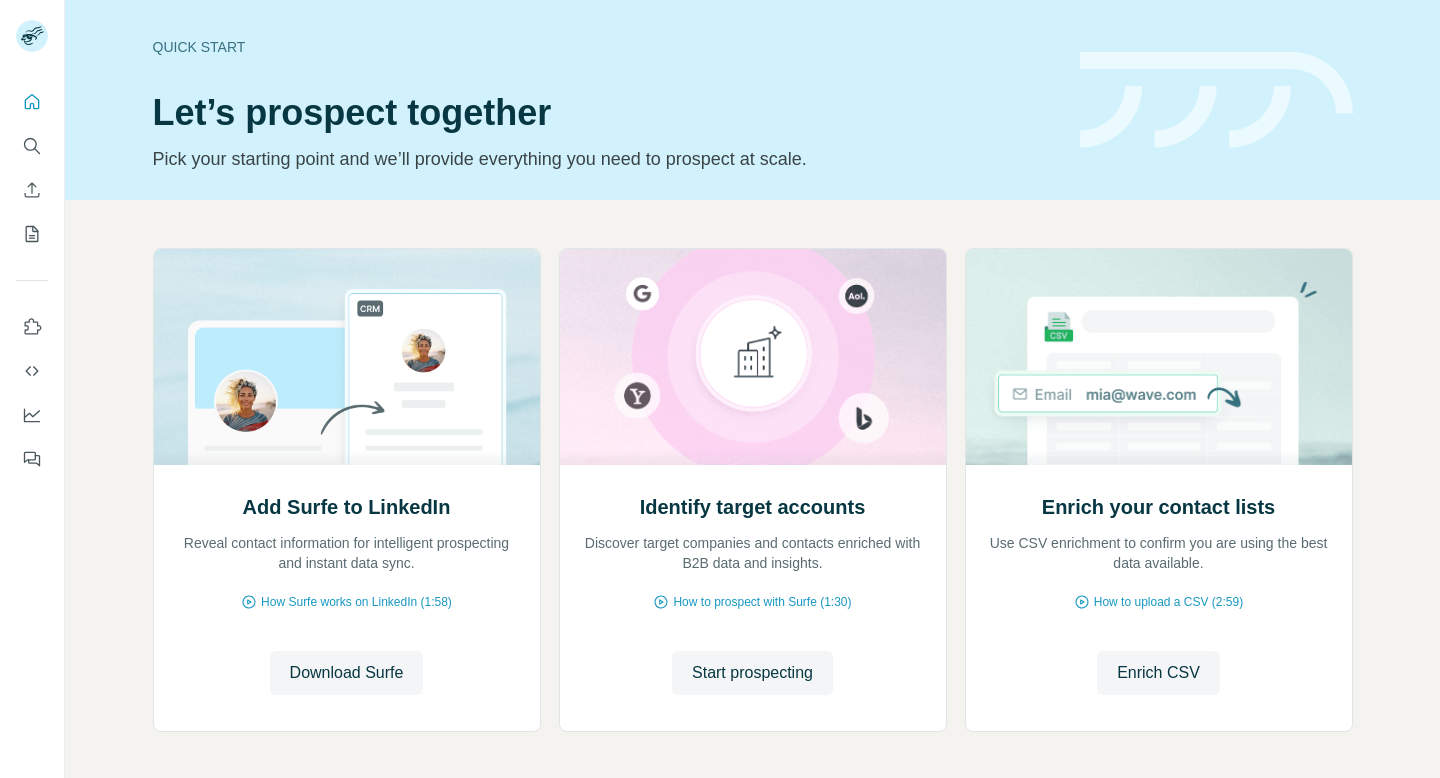 scroll, scrollTop: 0, scrollLeft: 0, axis: both 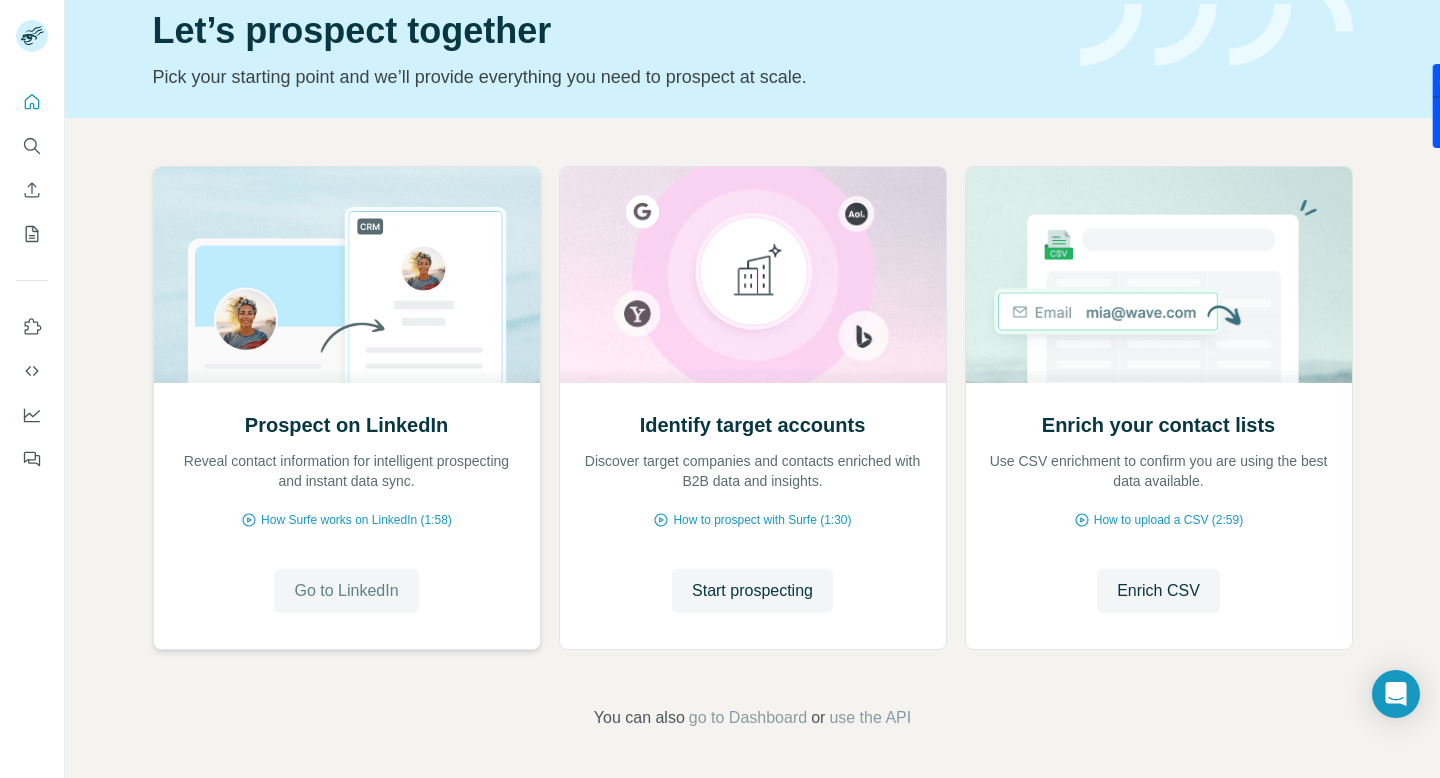 click on "Go to LinkedIn" at bounding box center [346, 591] 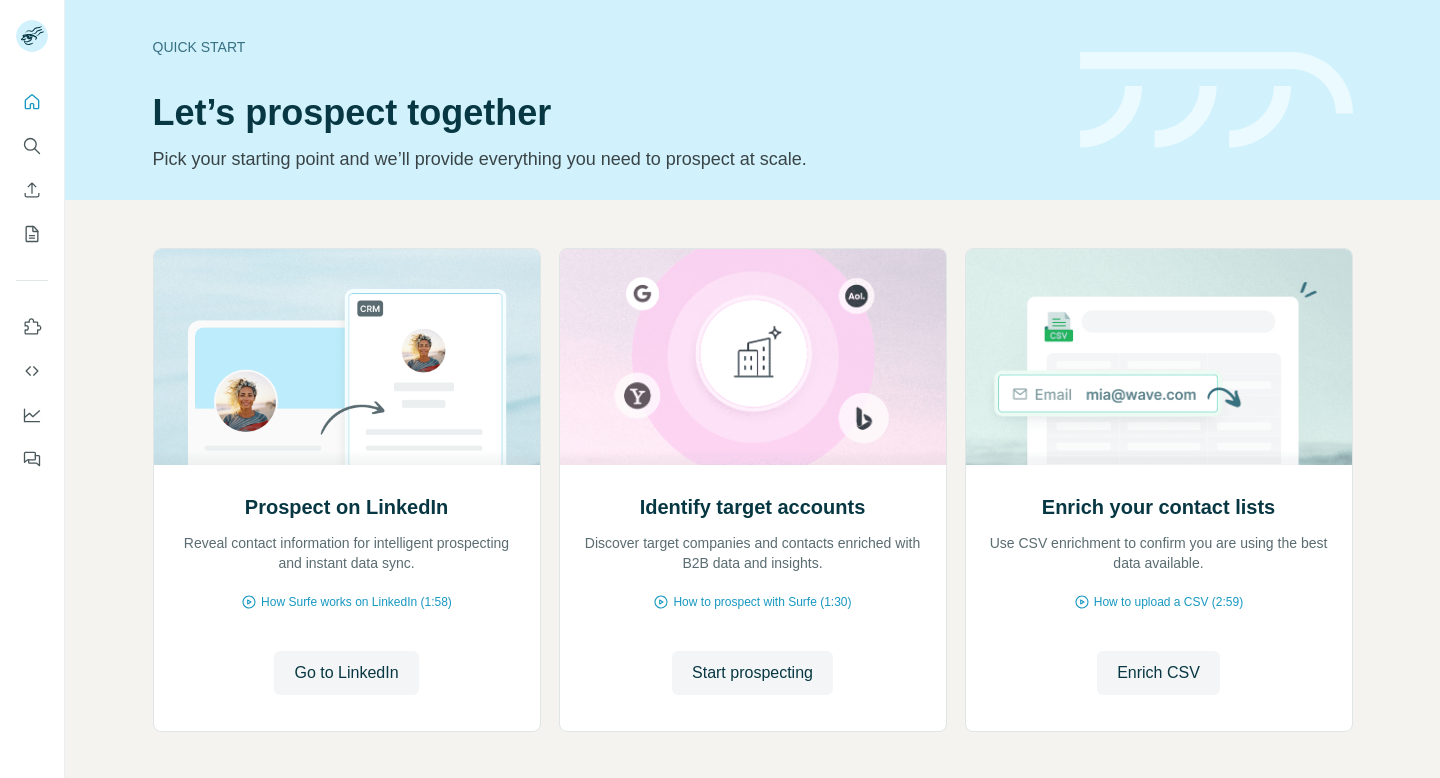 scroll, scrollTop: 0, scrollLeft: 0, axis: both 